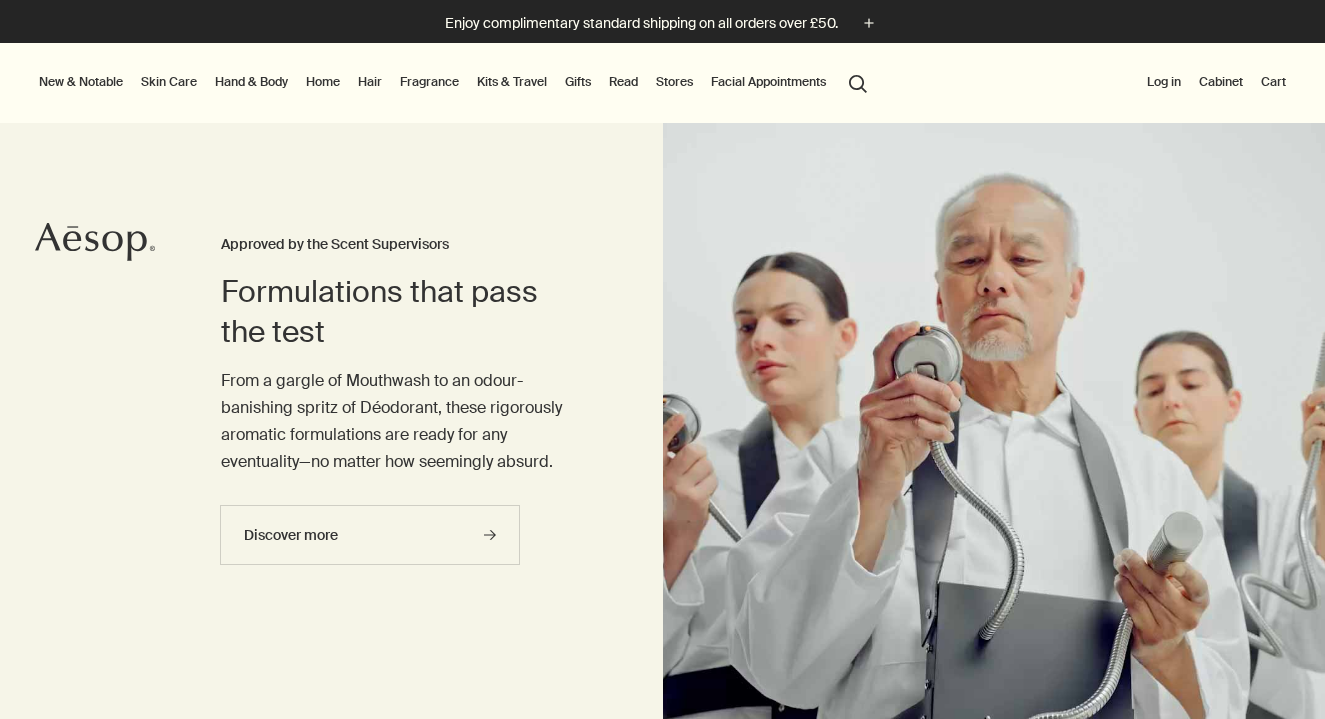 scroll, scrollTop: 0, scrollLeft: 0, axis: both 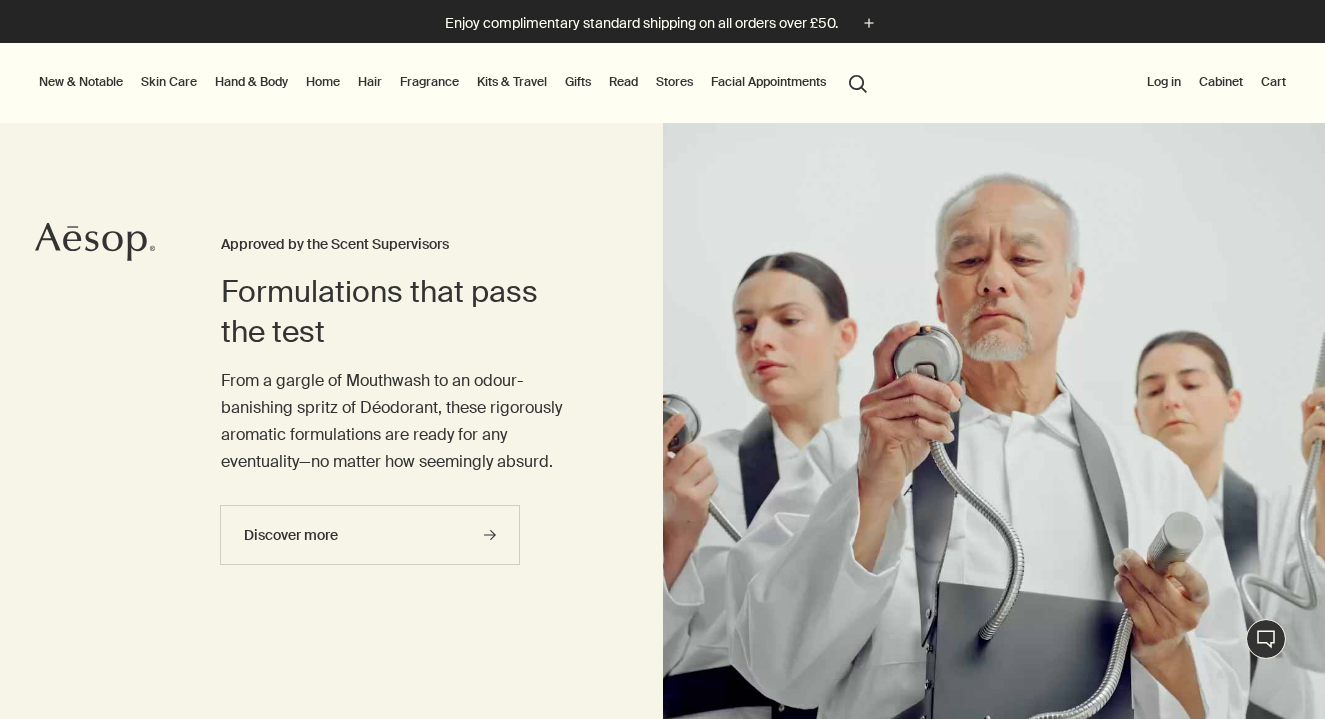 click on "Skin Care" at bounding box center [169, 82] 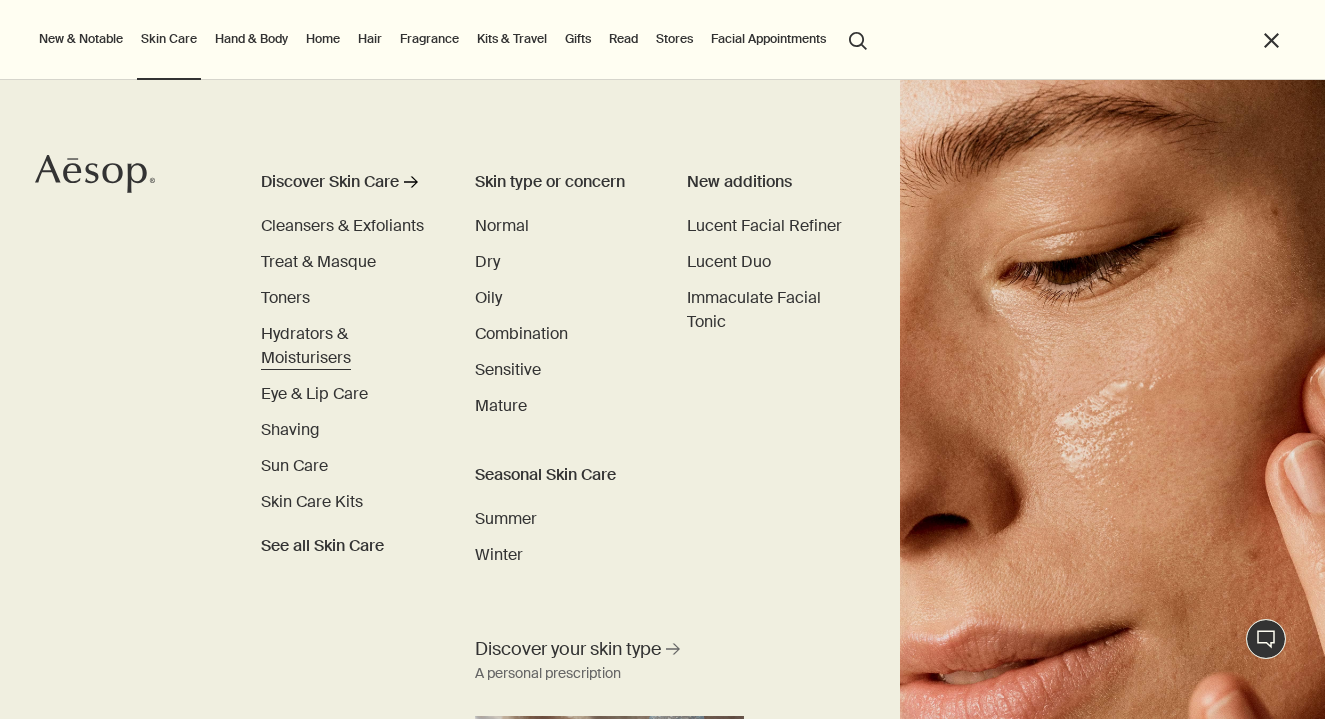 click on "Hydrators & Moisturisers" at bounding box center [306, 345] 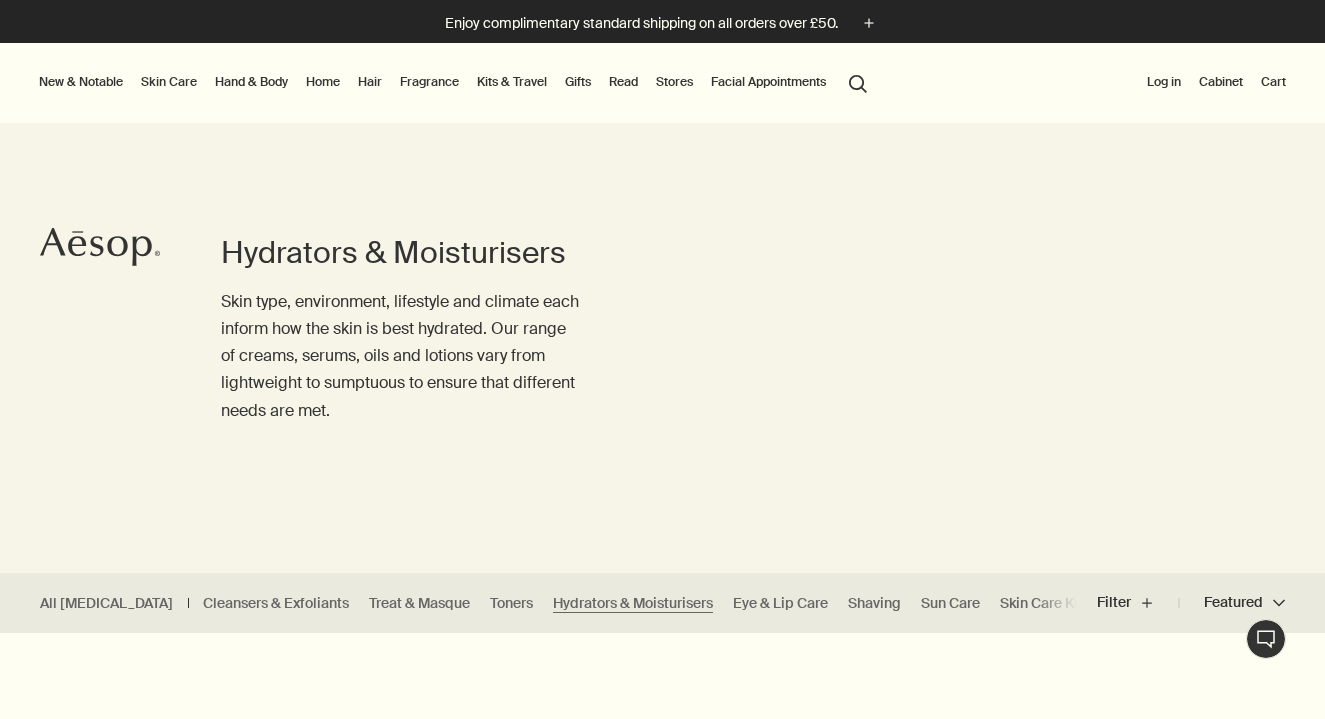scroll, scrollTop: 0, scrollLeft: 0, axis: both 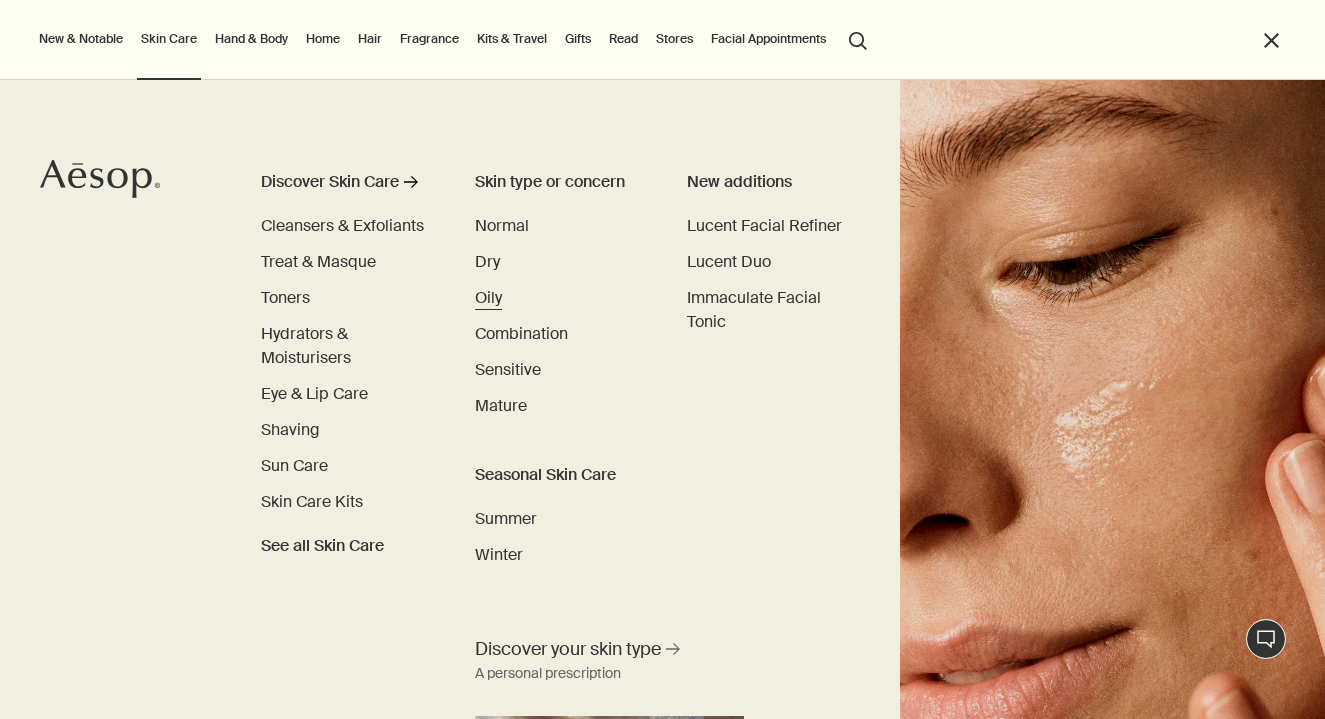 click on "Oily" at bounding box center (488, 297) 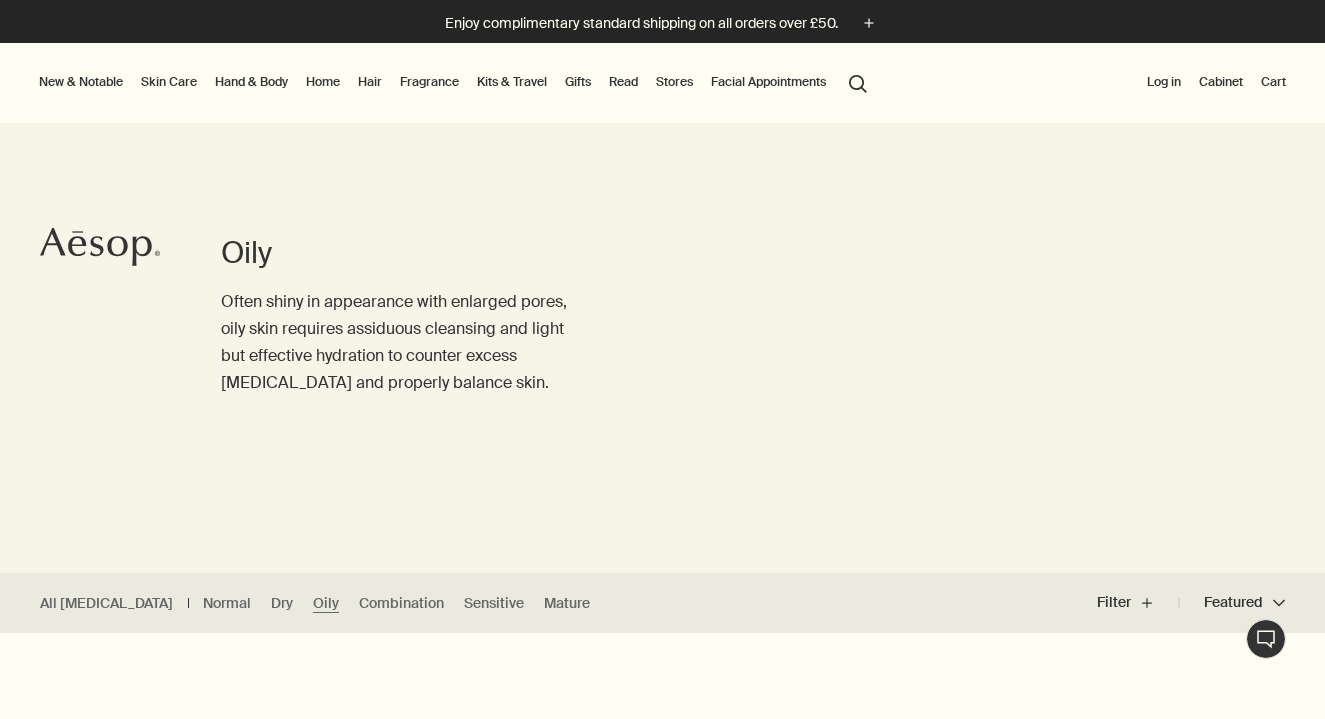 scroll, scrollTop: 0, scrollLeft: 0, axis: both 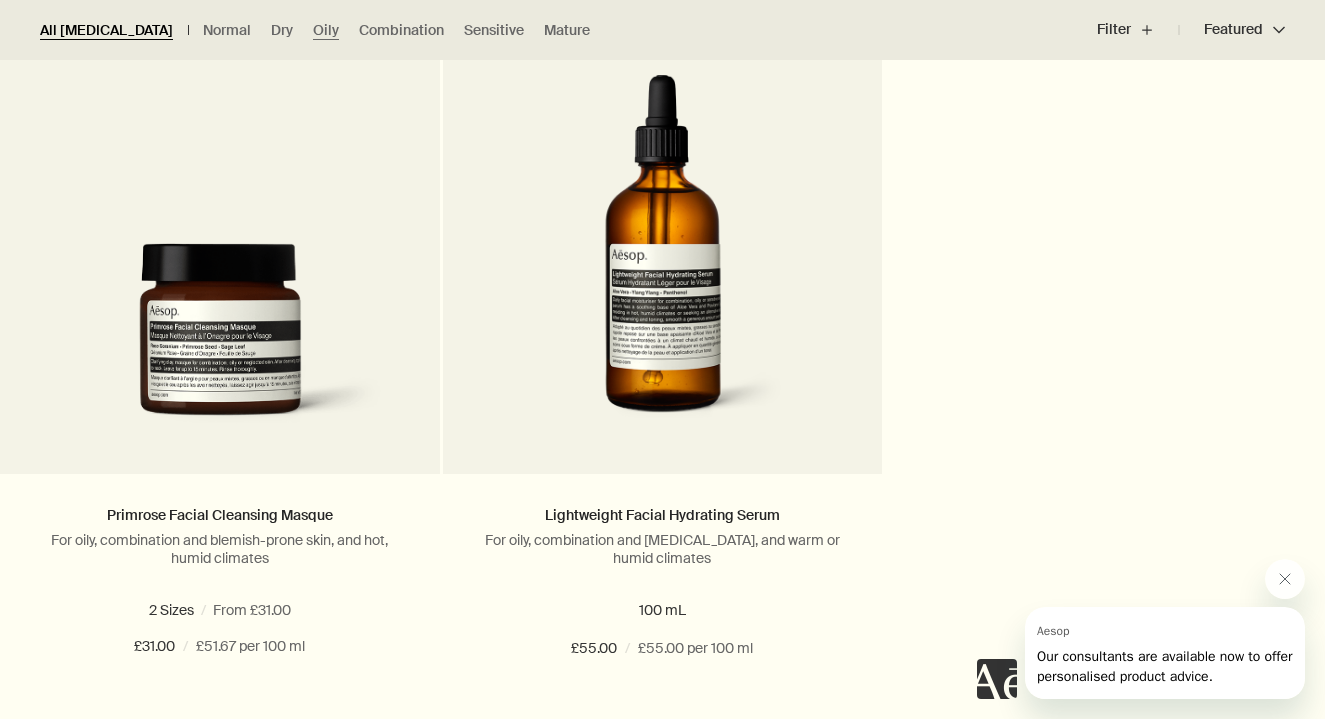 click on "All [MEDICAL_DATA]" at bounding box center (106, 30) 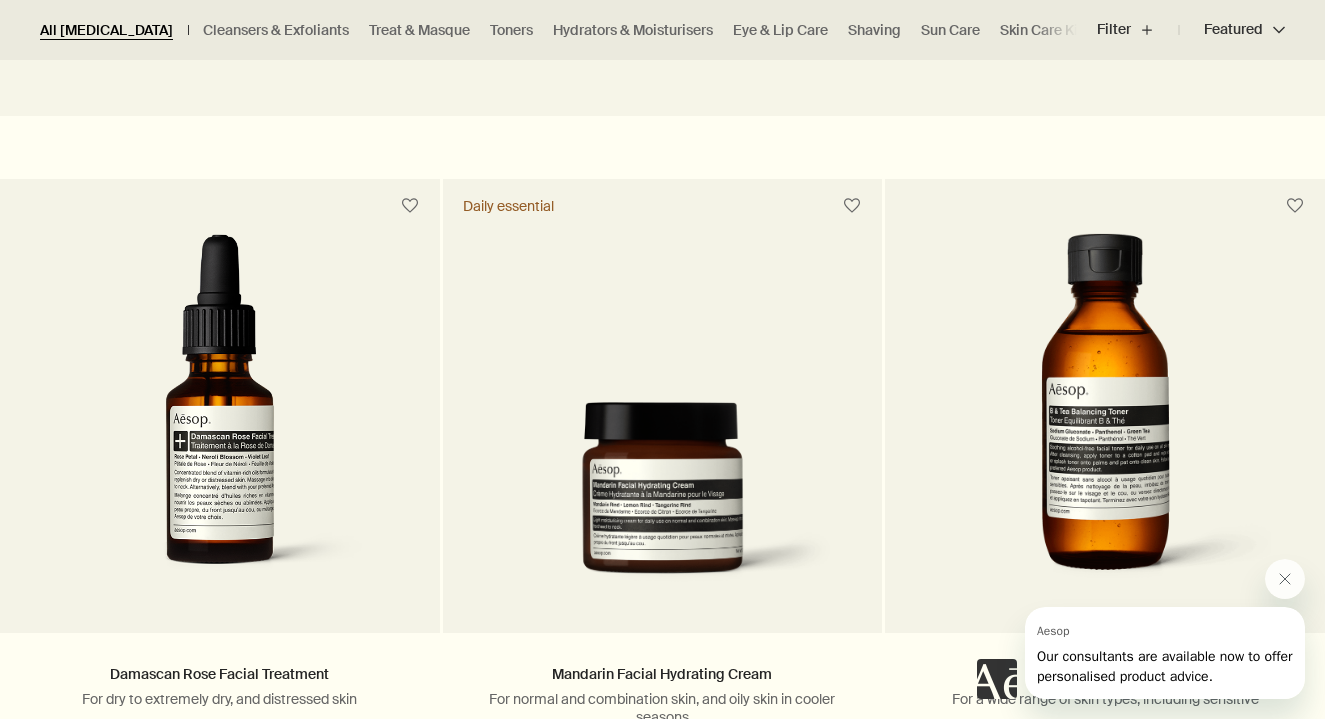 scroll, scrollTop: 176, scrollLeft: 0, axis: vertical 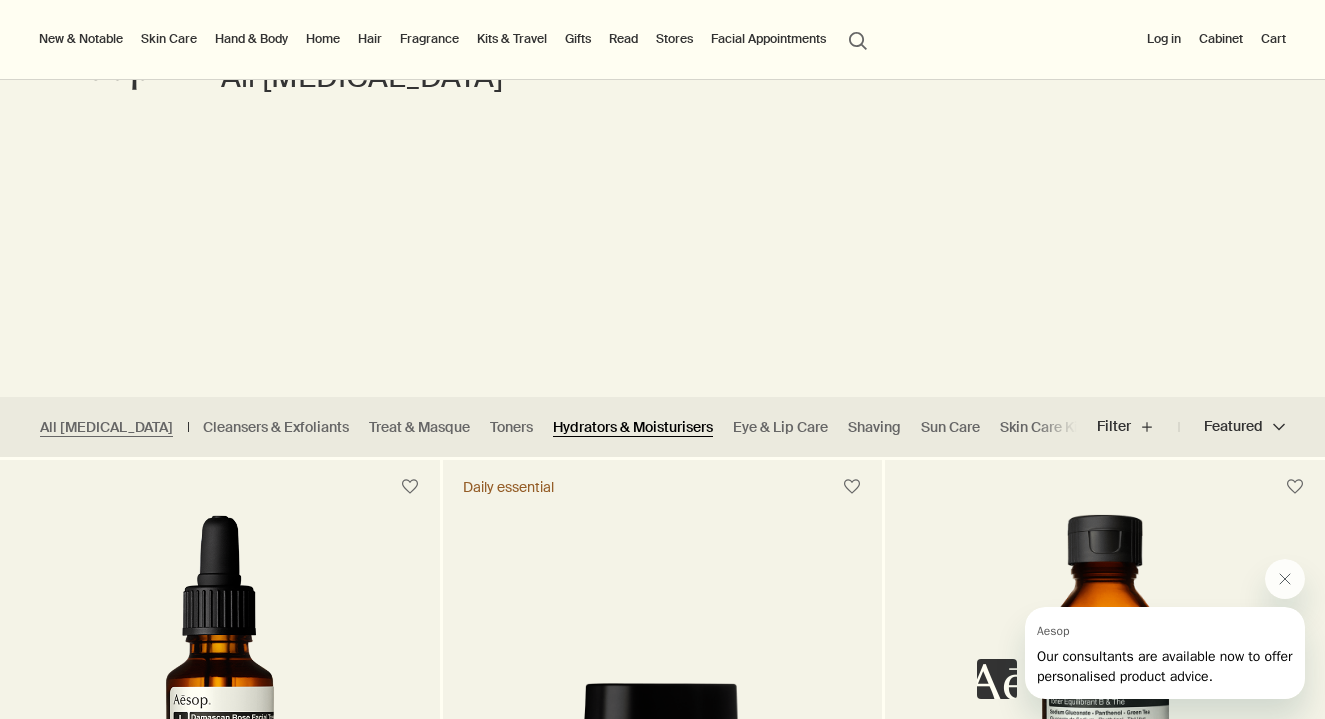 click on "Hydrators & Moisturisers" at bounding box center [633, 427] 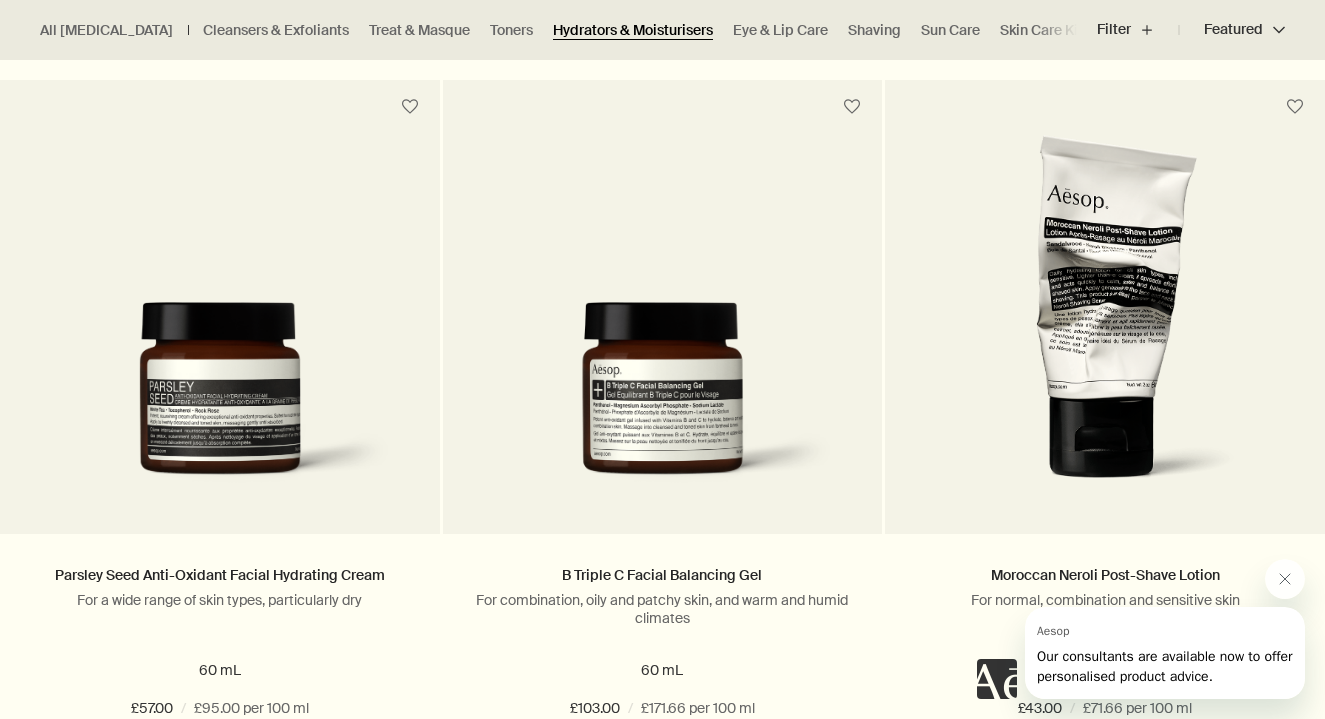 scroll, scrollTop: 2033, scrollLeft: 0, axis: vertical 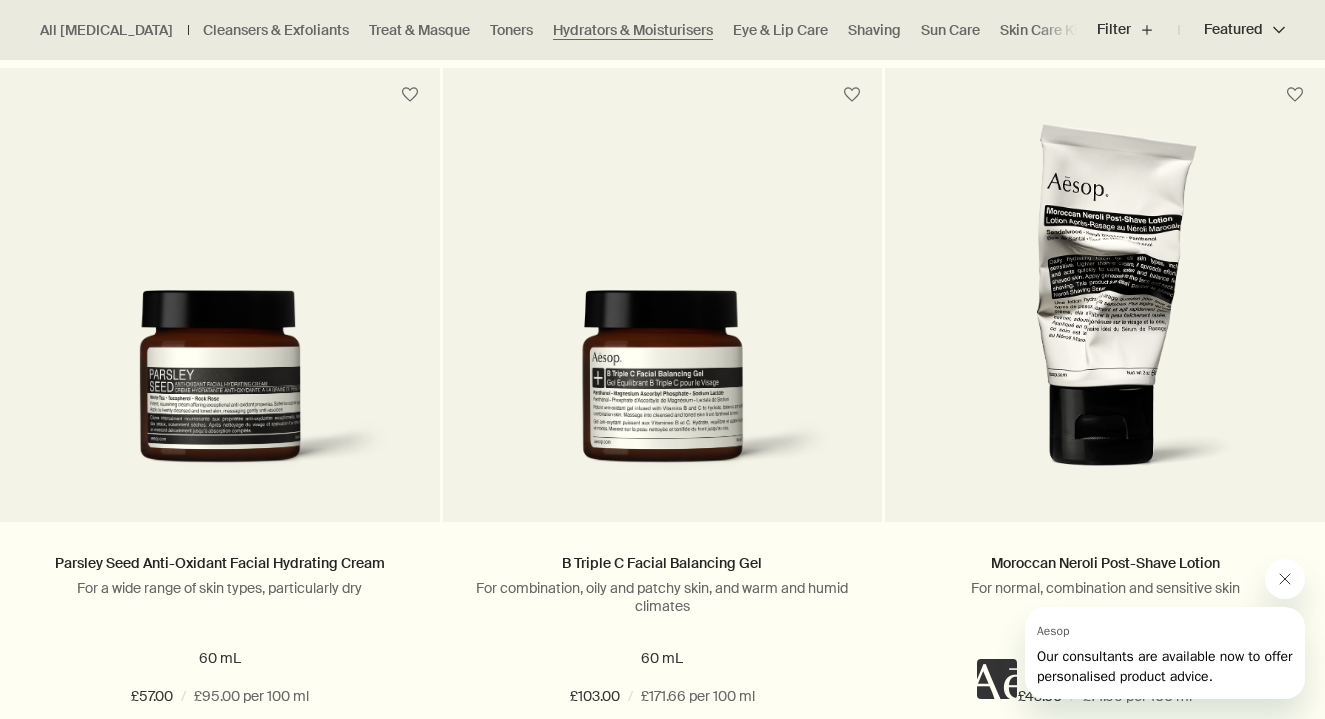 click 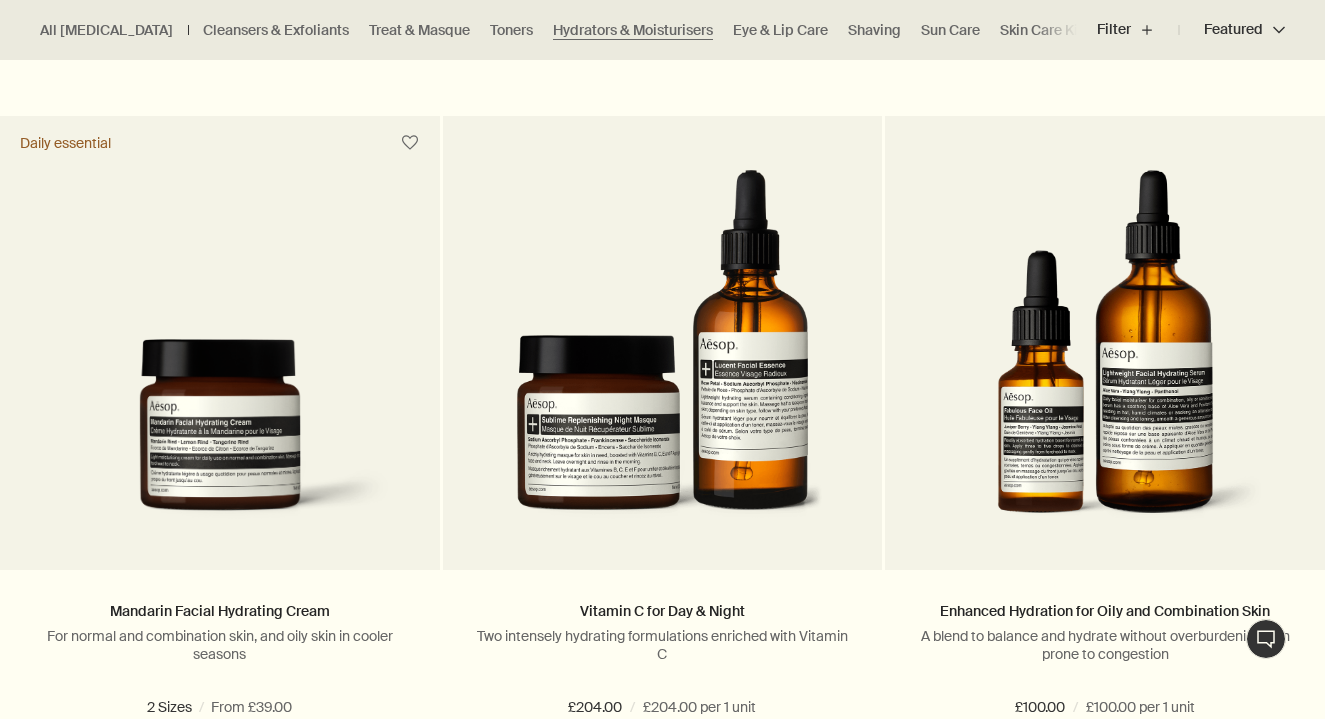 scroll, scrollTop: 4360, scrollLeft: 0, axis: vertical 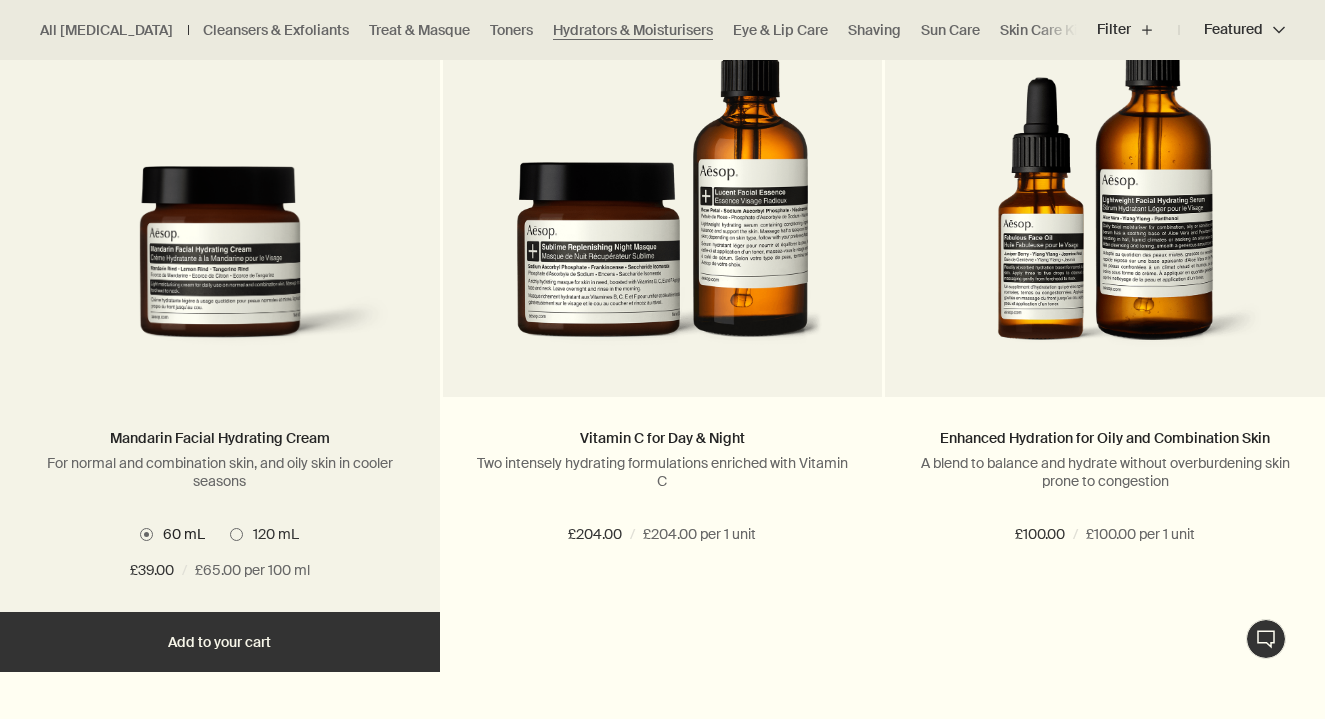 click on "Mandarin Facial Hydrating Cream For normal and combination skin, and oily skin in cooler seasons" at bounding box center [220, 468] 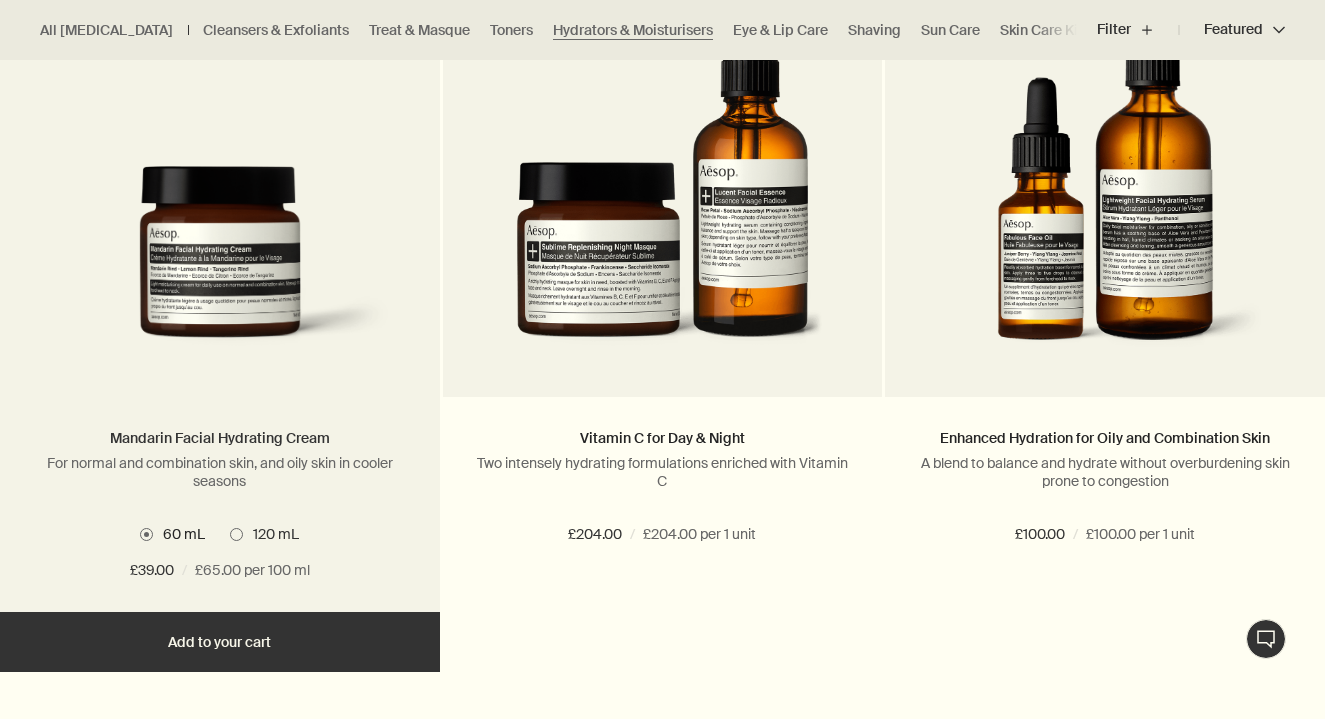 click on "Mandarin Facial Hydrating Cream" at bounding box center (220, 438) 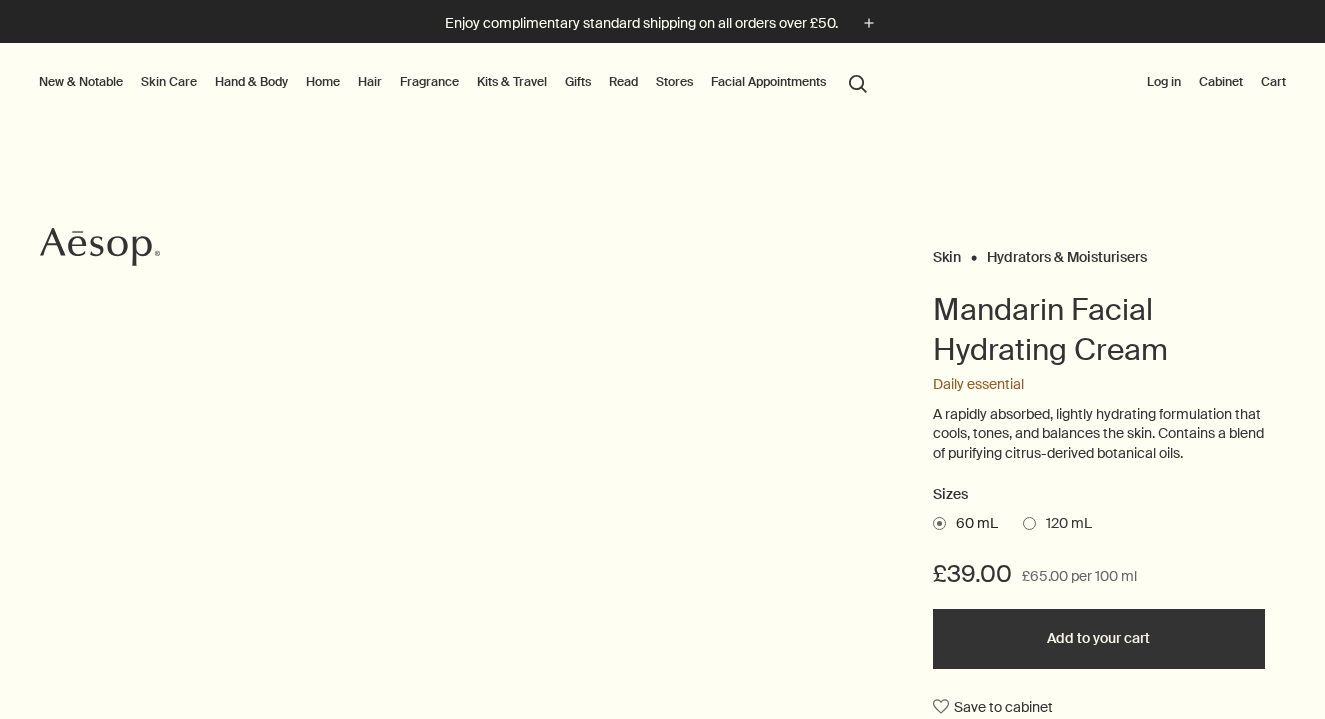 scroll, scrollTop: 0, scrollLeft: 0, axis: both 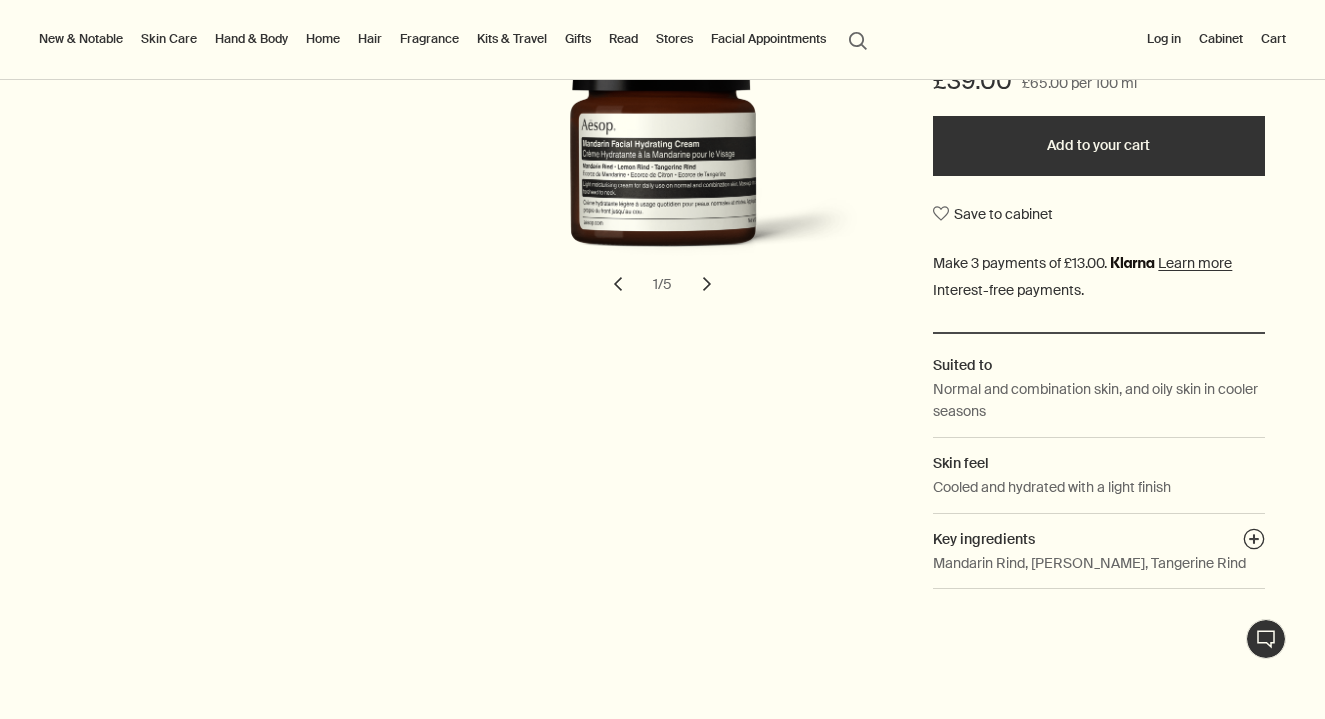 click on "chevron" at bounding box center (707, 284) 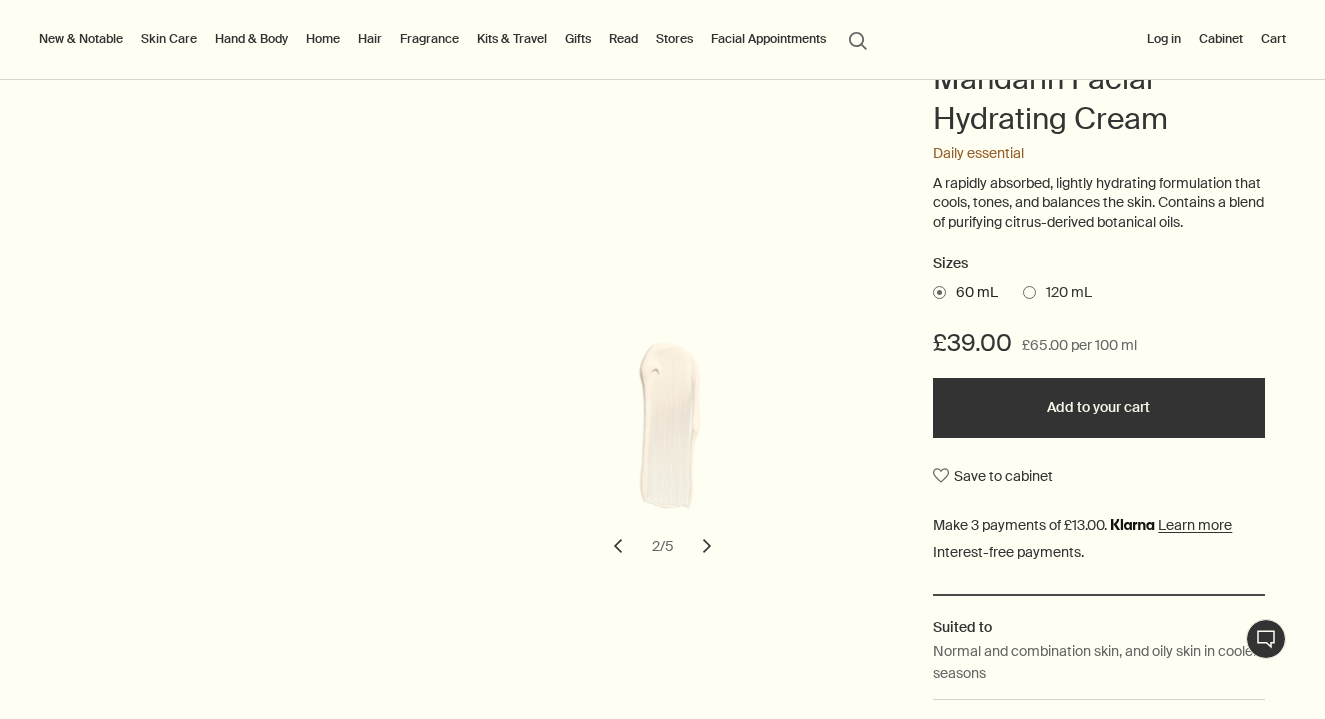 scroll, scrollTop: 197, scrollLeft: 0, axis: vertical 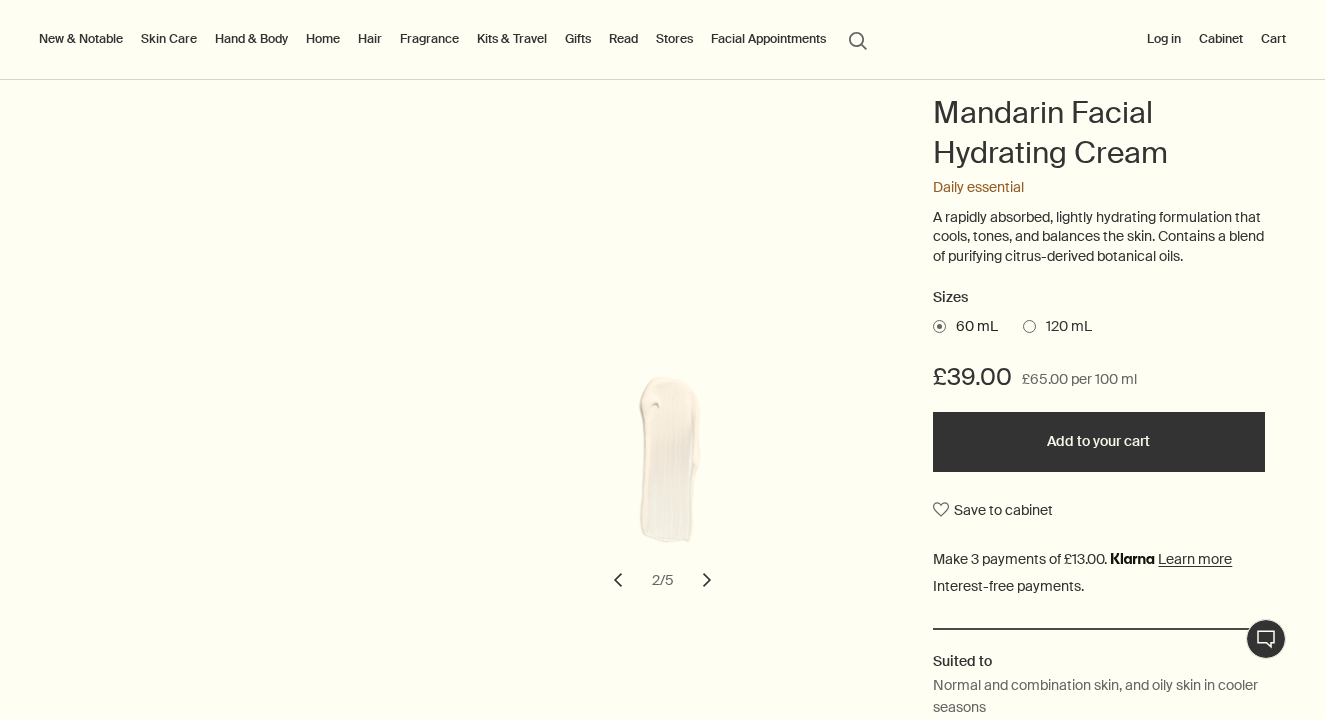 click on "chevron" at bounding box center (707, 580) 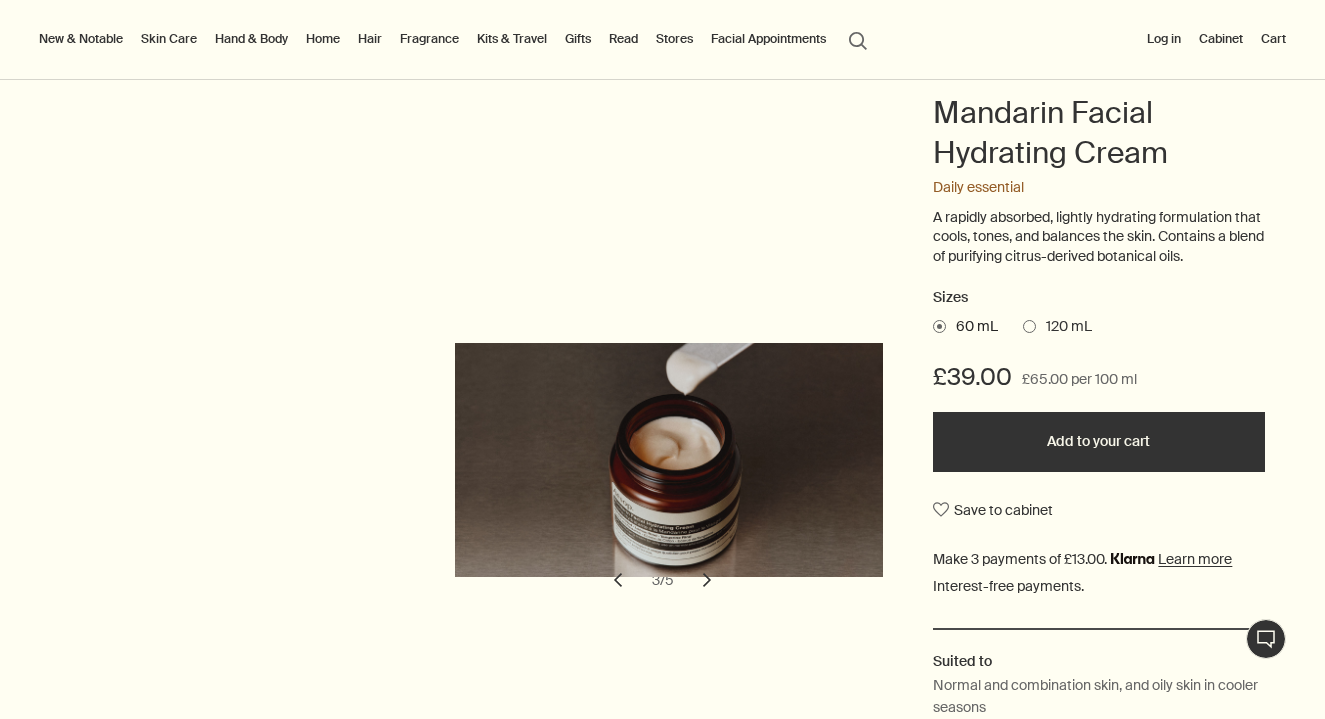 click on "chevron" at bounding box center [707, 580] 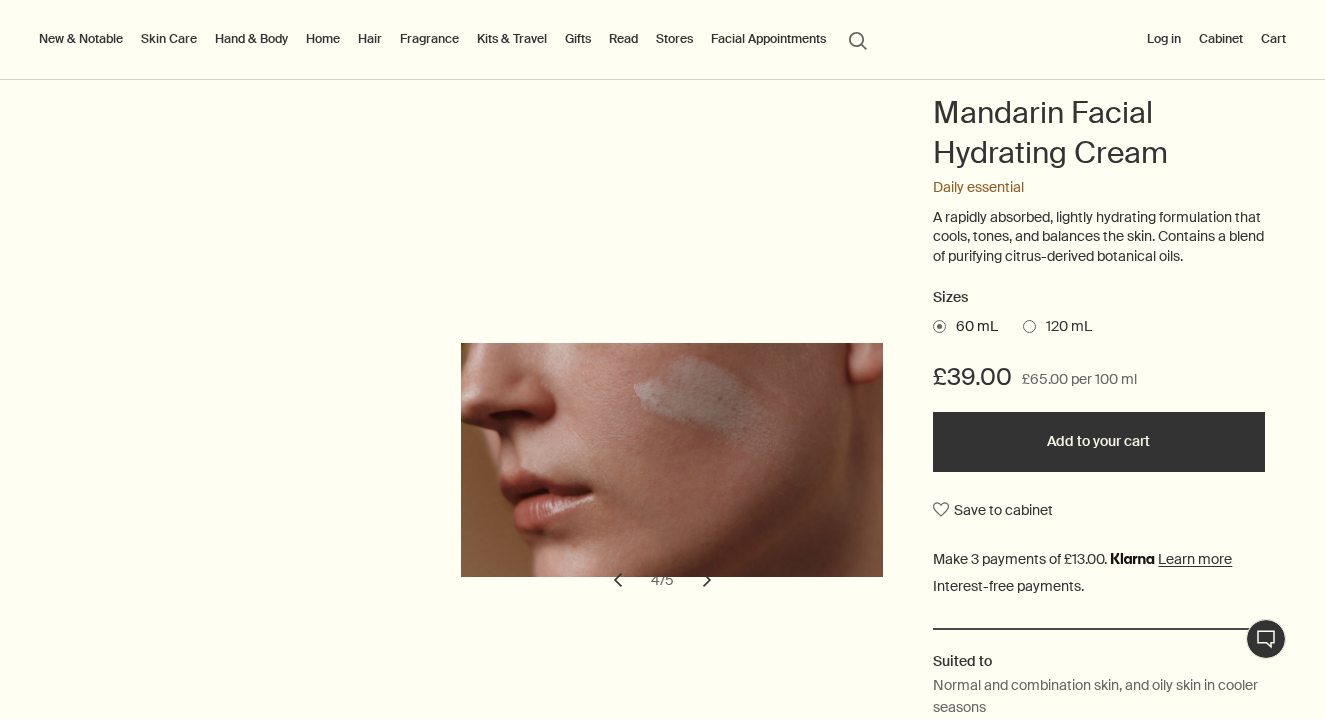 click on "chevron" at bounding box center [707, 580] 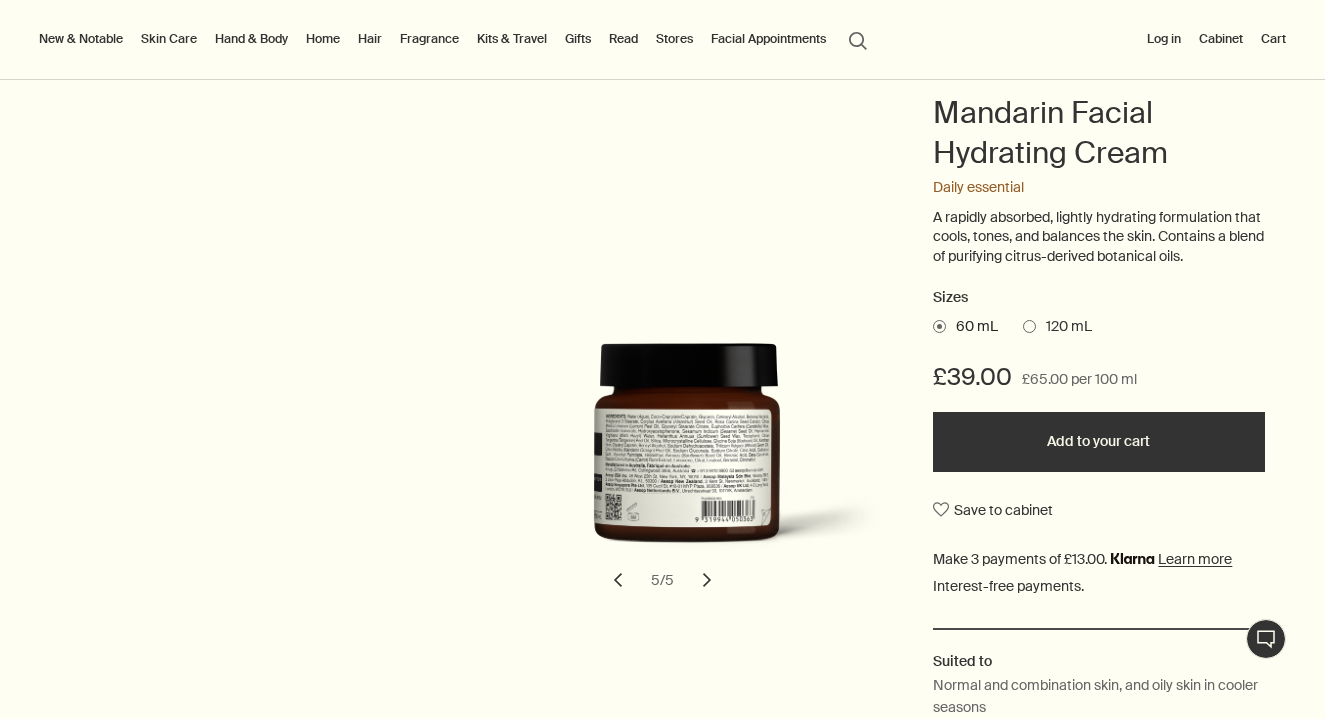 click on "chevron" at bounding box center (707, 580) 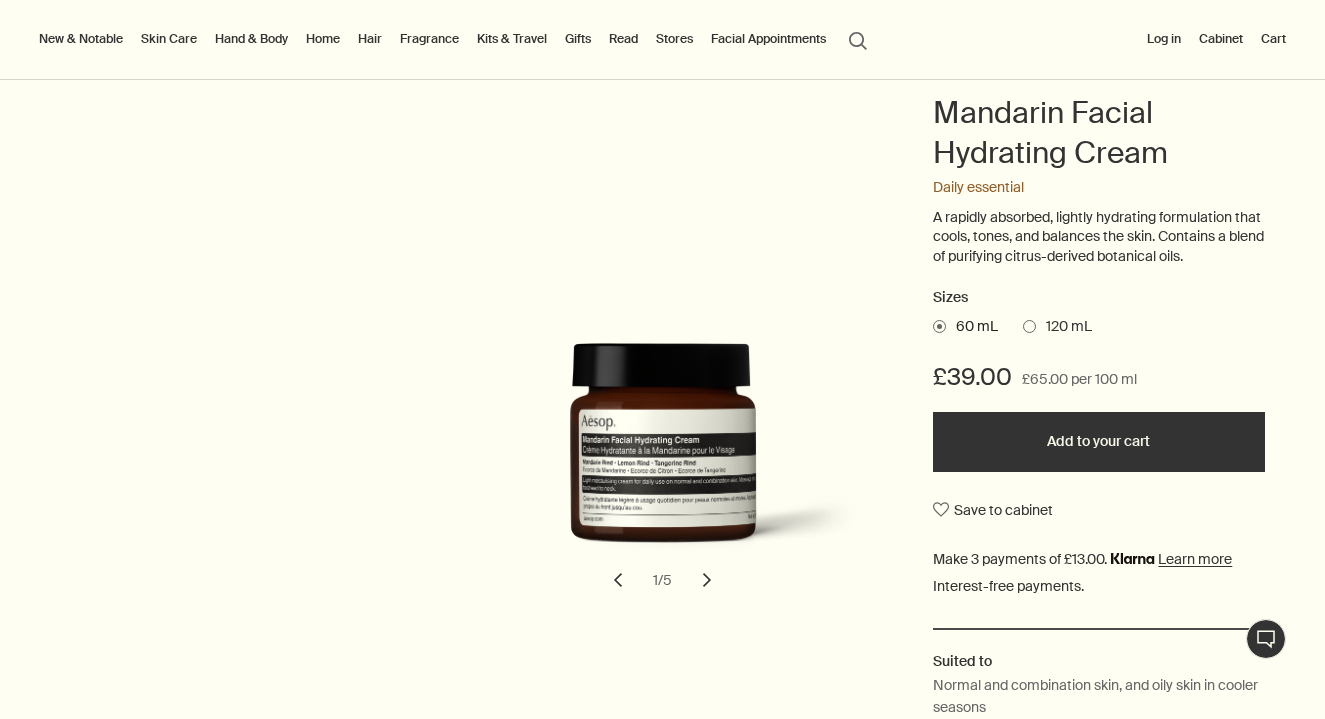 click on "120 mL" at bounding box center (1057, 327) 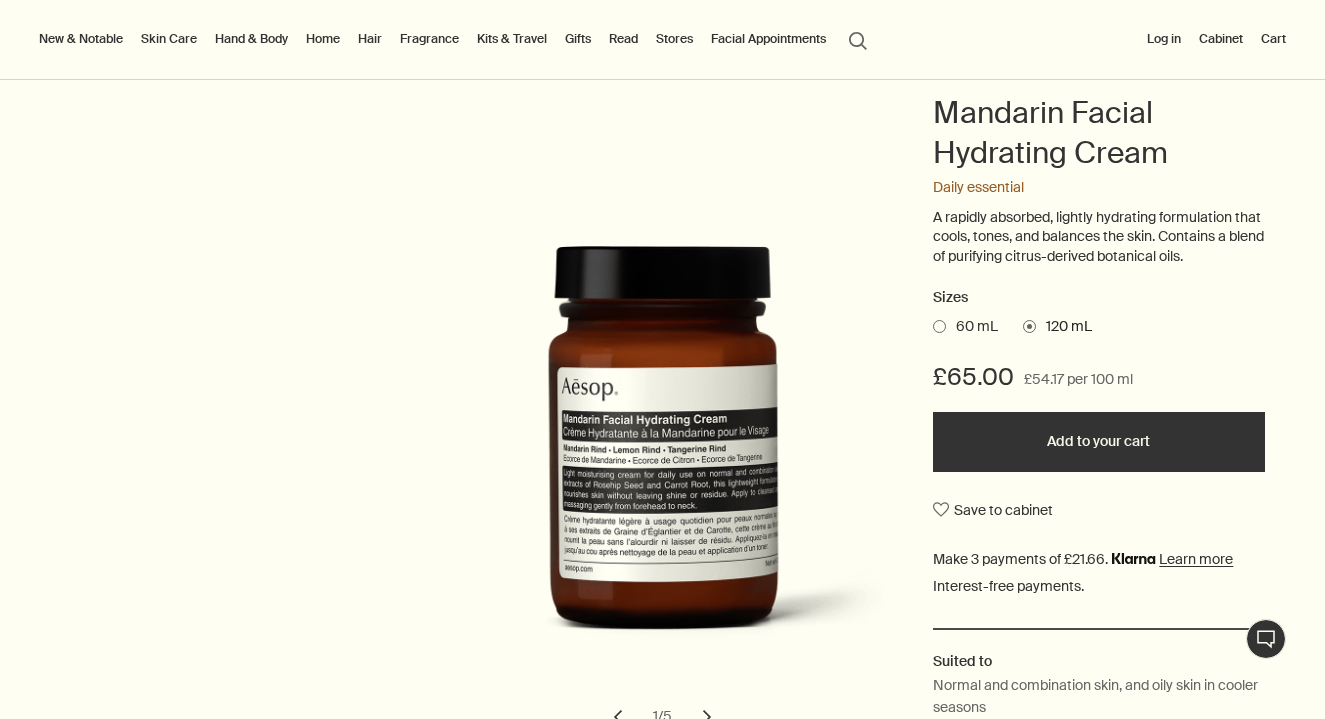 click at bounding box center [939, 326] 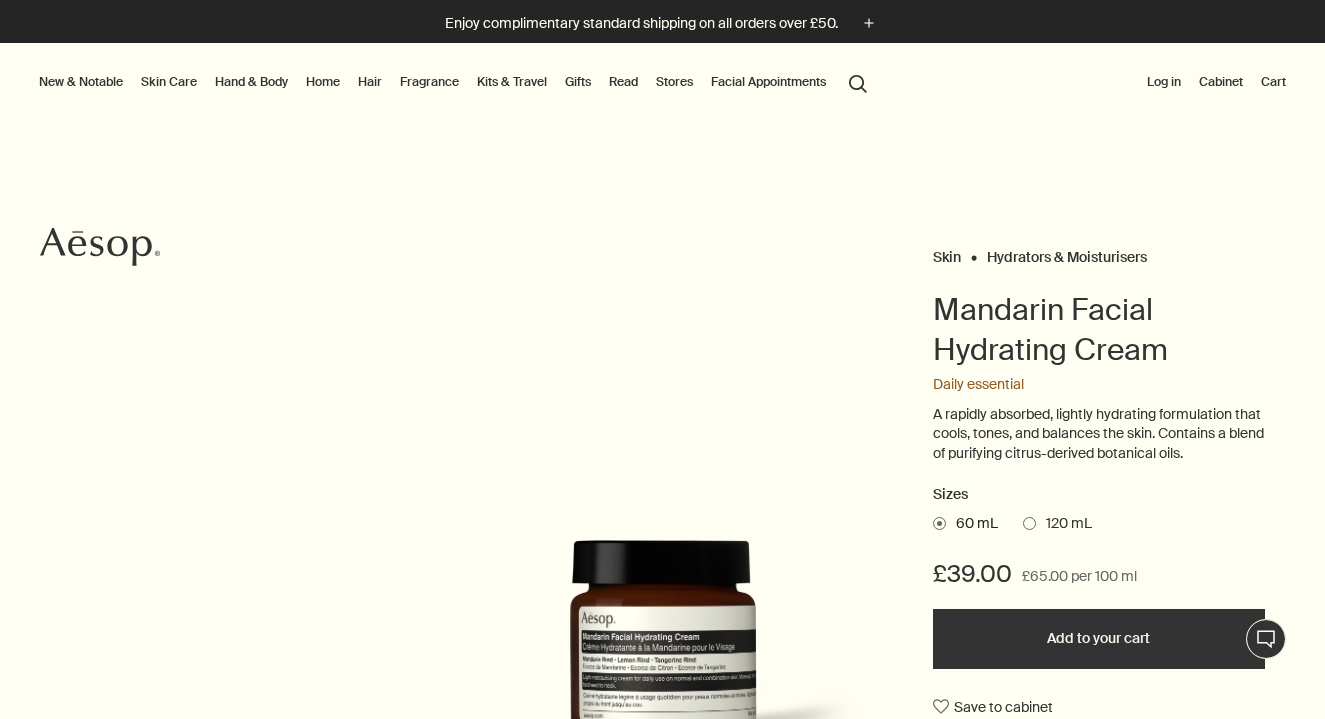 scroll, scrollTop: 86, scrollLeft: 0, axis: vertical 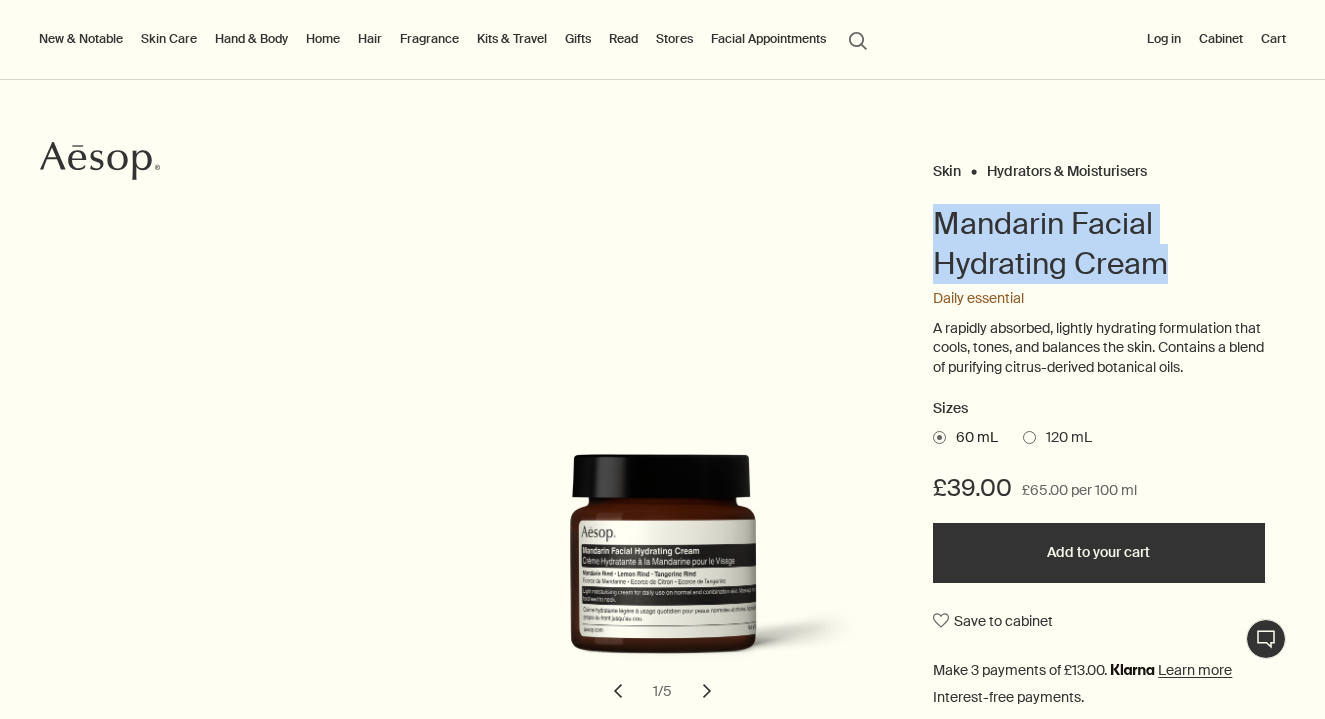 drag, startPoint x: 1158, startPoint y: 259, endPoint x: 921, endPoint y: 201, distance: 243.99385 